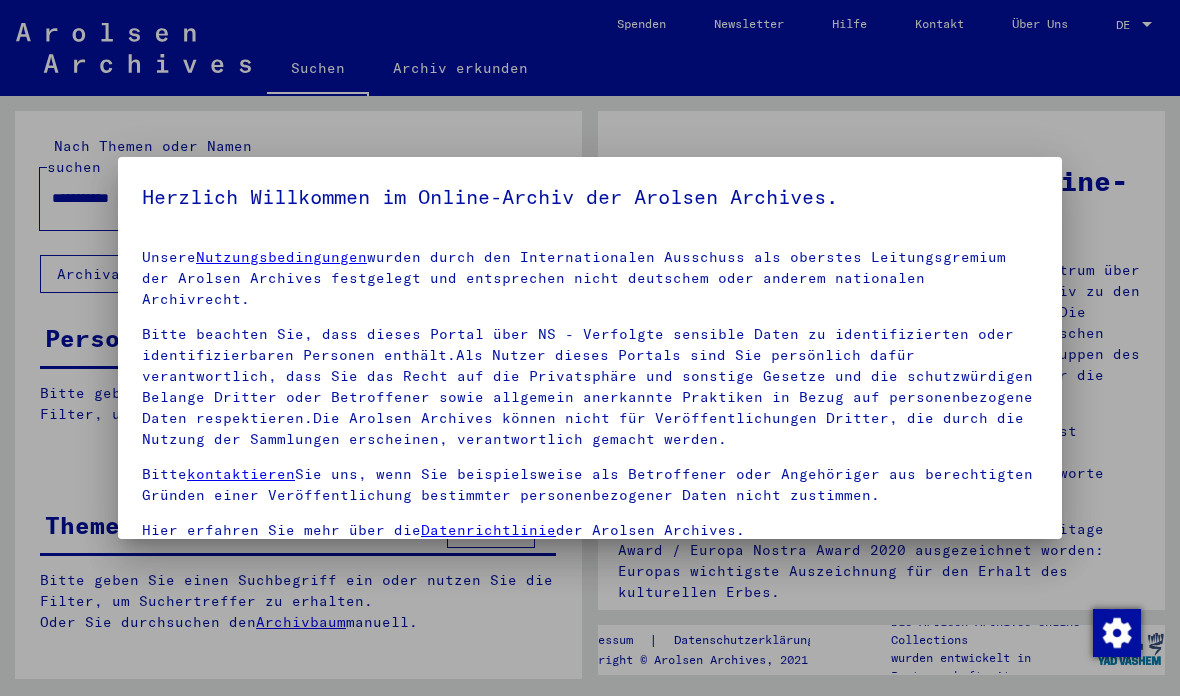 scroll, scrollTop: 0, scrollLeft: 0, axis: both 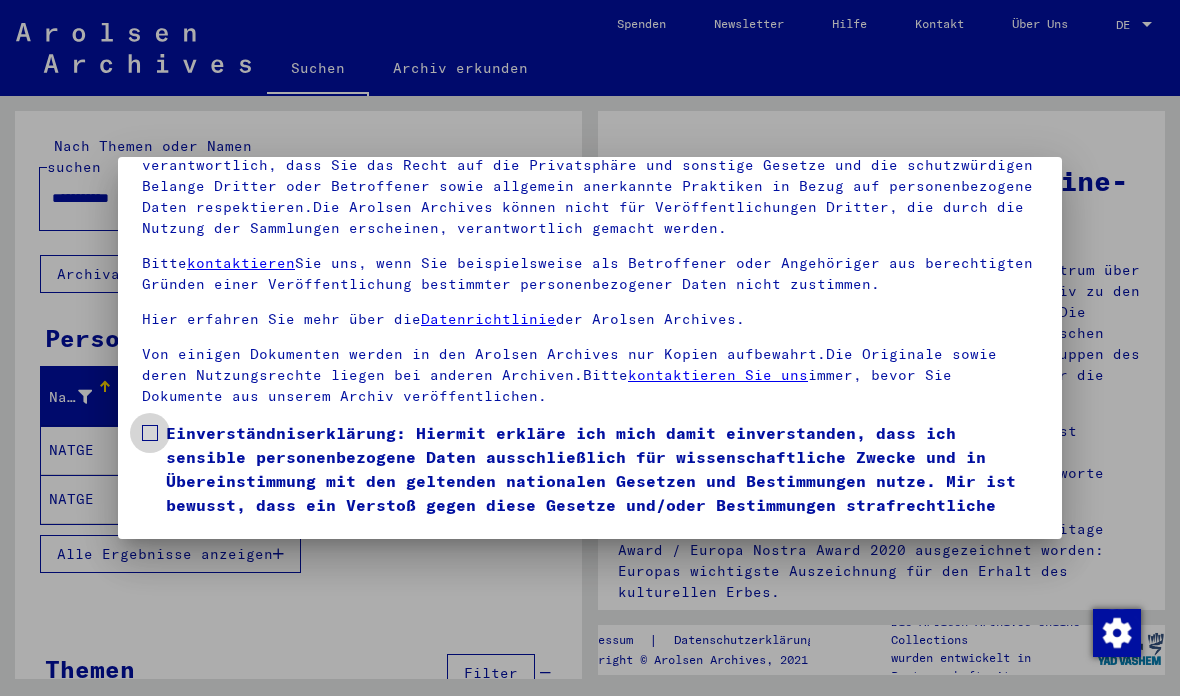click on "Einverständniserklärung: Hiermit erkläre ich mich damit einverstanden, dass ich sensible personenbezogene Daten ausschließlich für wissenschaftliche Zwecke und in Übereinstimmung mit den geltenden nationalen Gesetzen und Bestimmungen nutze. Mir ist bewusst, dass ein Verstoß gegen diese Gesetze und/oder Bestimmungen strafrechtliche Konsequenzen nach sich ziehen kann." at bounding box center [590, 481] 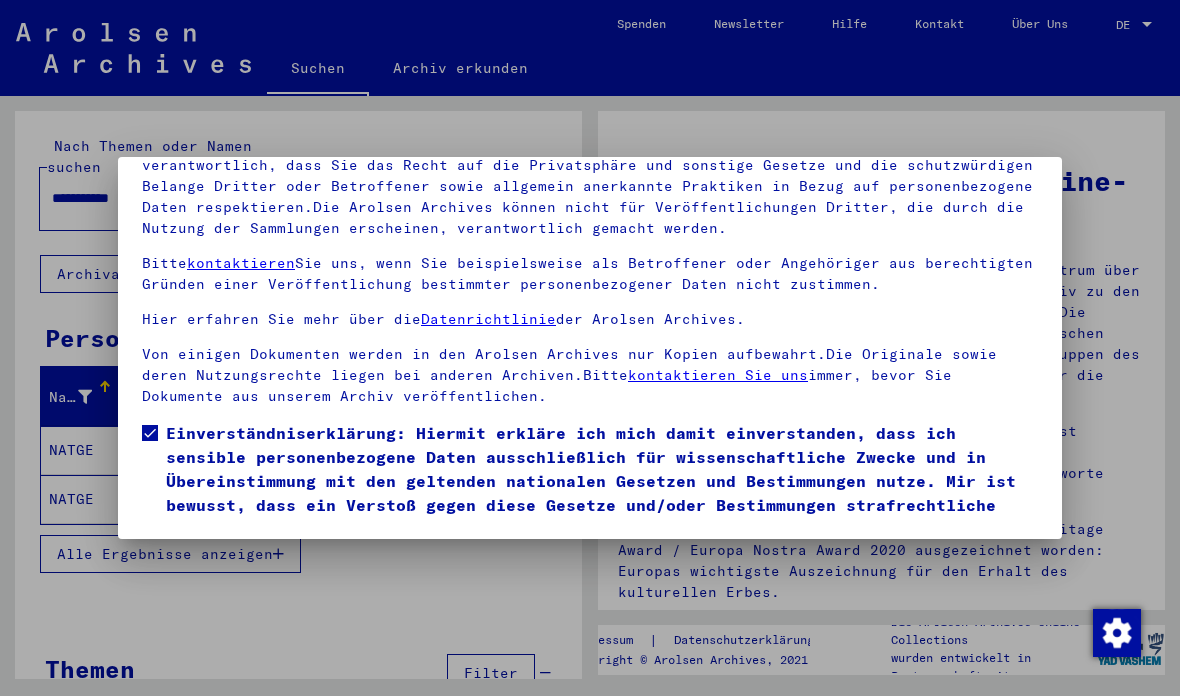 click on "Ich stimme zu" at bounding box center [217, 570] 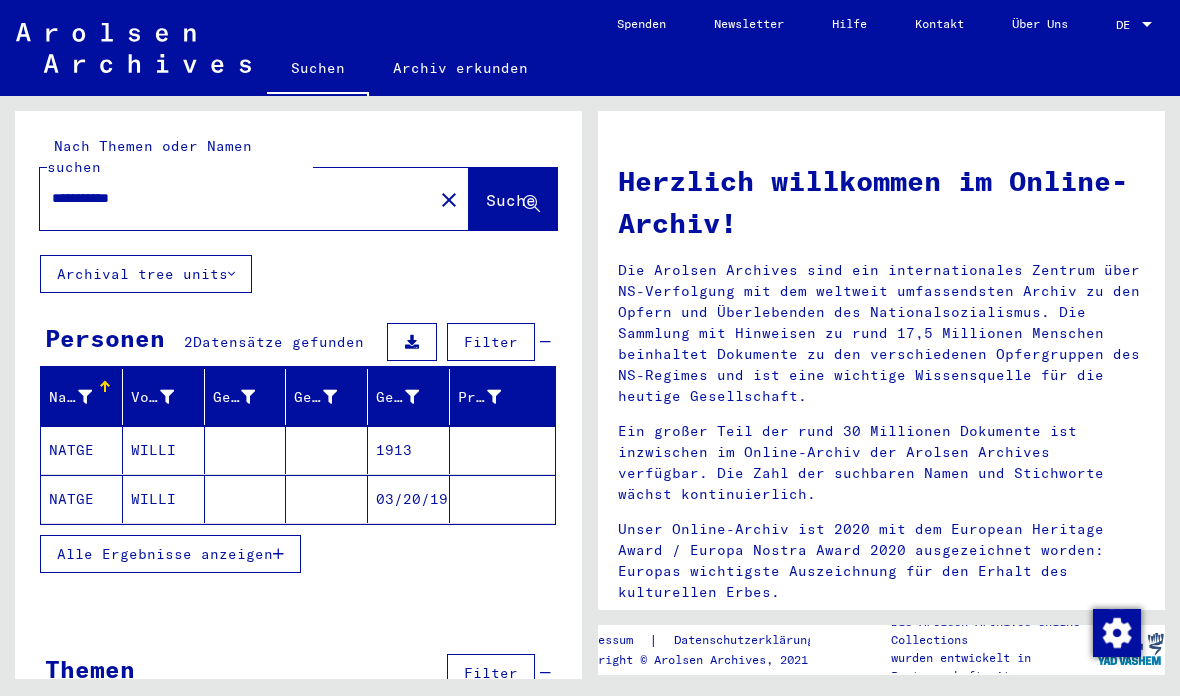 click at bounding box center [502, 499] 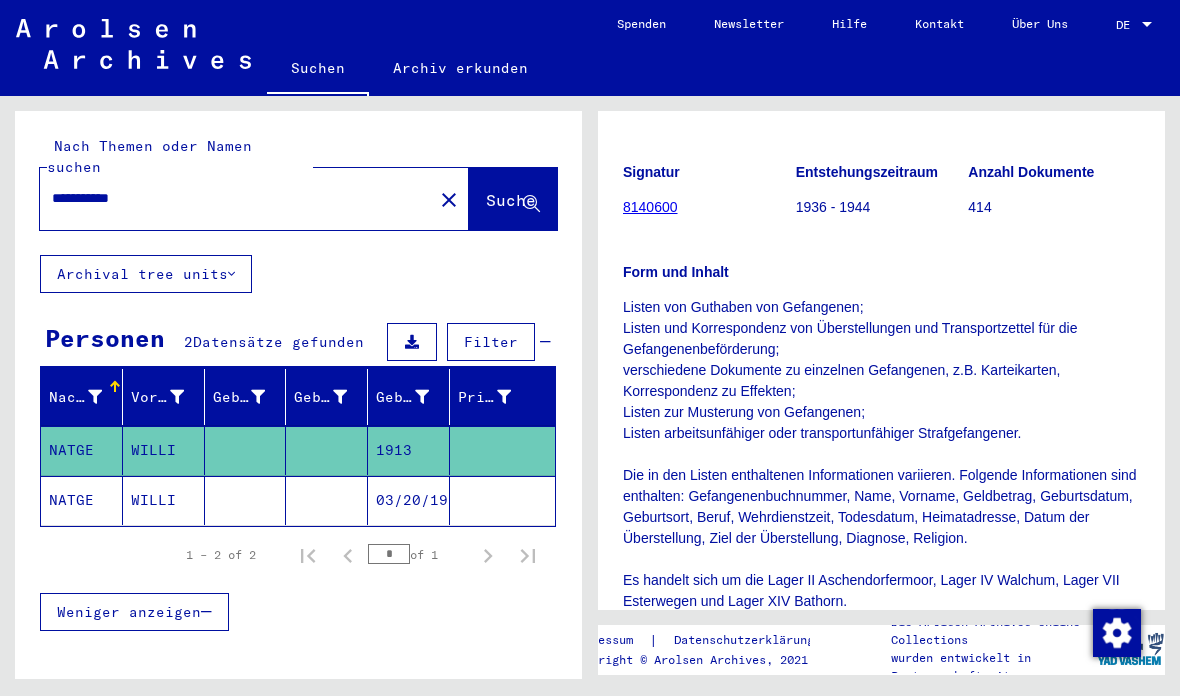 scroll, scrollTop: 281, scrollLeft: 0, axis: vertical 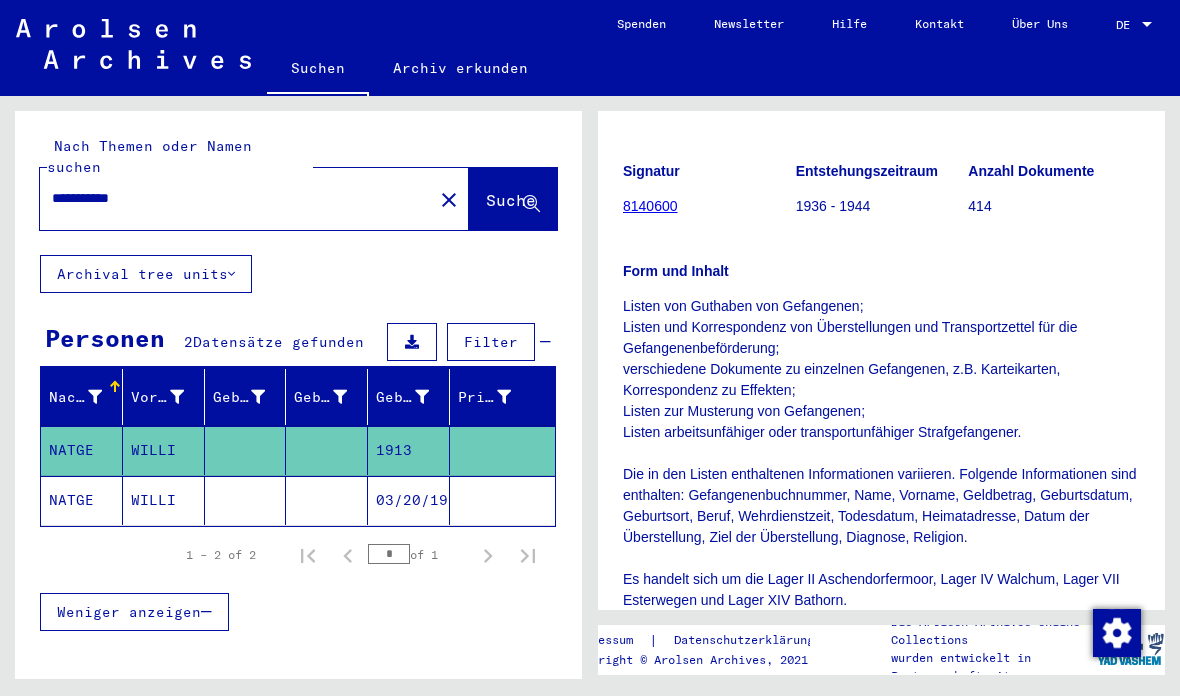 click on "Listen von Guthaben von Gefangenen; Listen und Korrespondenz von      Überstellungen und Transportzettel für die Gefangenenbeförderung; verschiedene      Dokumente zu einzelnen Gefangenen, z.B. Karteikarten, Korrespondenz zu      Effekten; Listen zur Musterung von Gefangenen; Listen      arbeitsunfähiger oder transportunfähiger Strafgefangener. Die      in den Listen enthaltenen Informationen variieren. Folgende Informationen      sind enthalten: Gefangenenbuchnummer, Name, Vorname, Geldbetrag,      Geburtsdatum, Geburtsort, Beruf, Wehrdienstzeit, Todesdatum,      Heimatadresse, Datum der Überstellung, Ziel der Überstellung, Diagnose,      Religion. Es handelt sich um die Lager II Aschendorfermoor, Lager      IV Walchum, Lager VII Esterwegen und Lager XIV Bathorn." 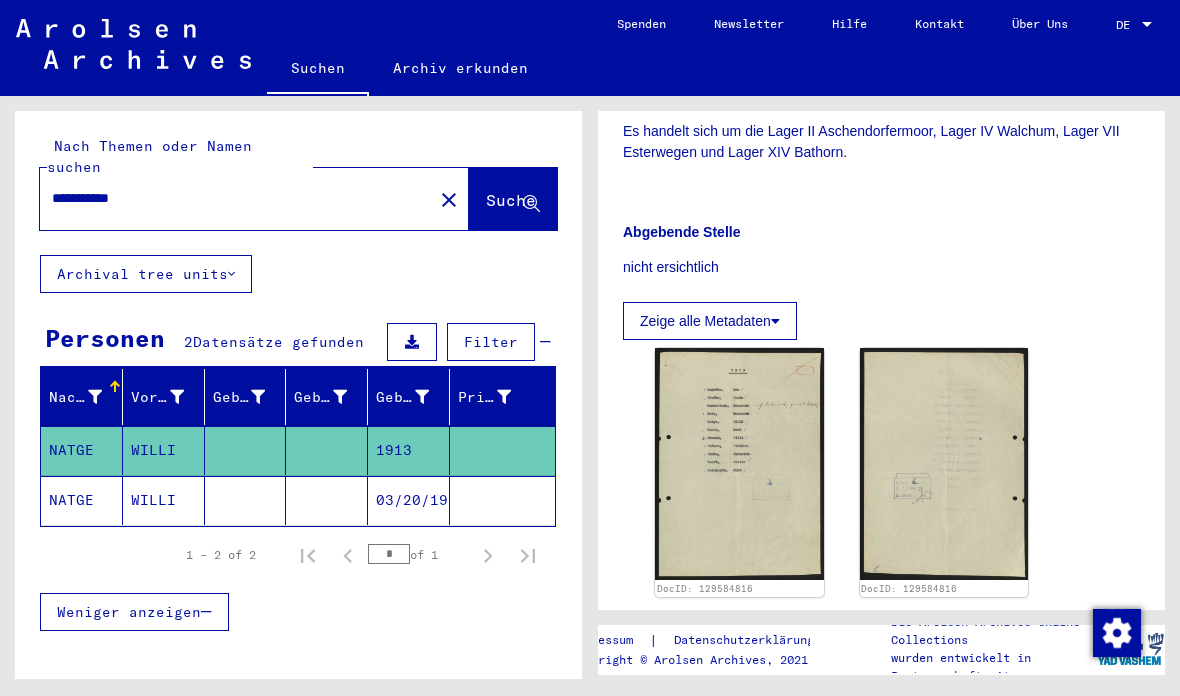 scroll, scrollTop: 730, scrollLeft: 0, axis: vertical 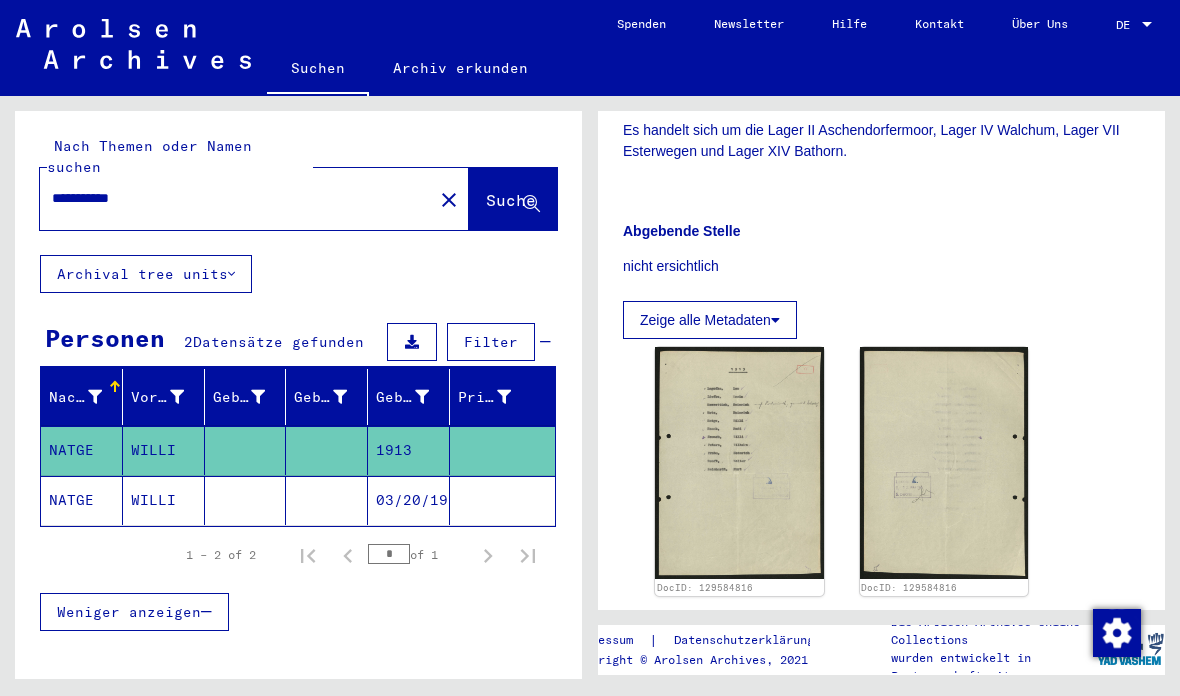 click on "Abgebende Stelle" 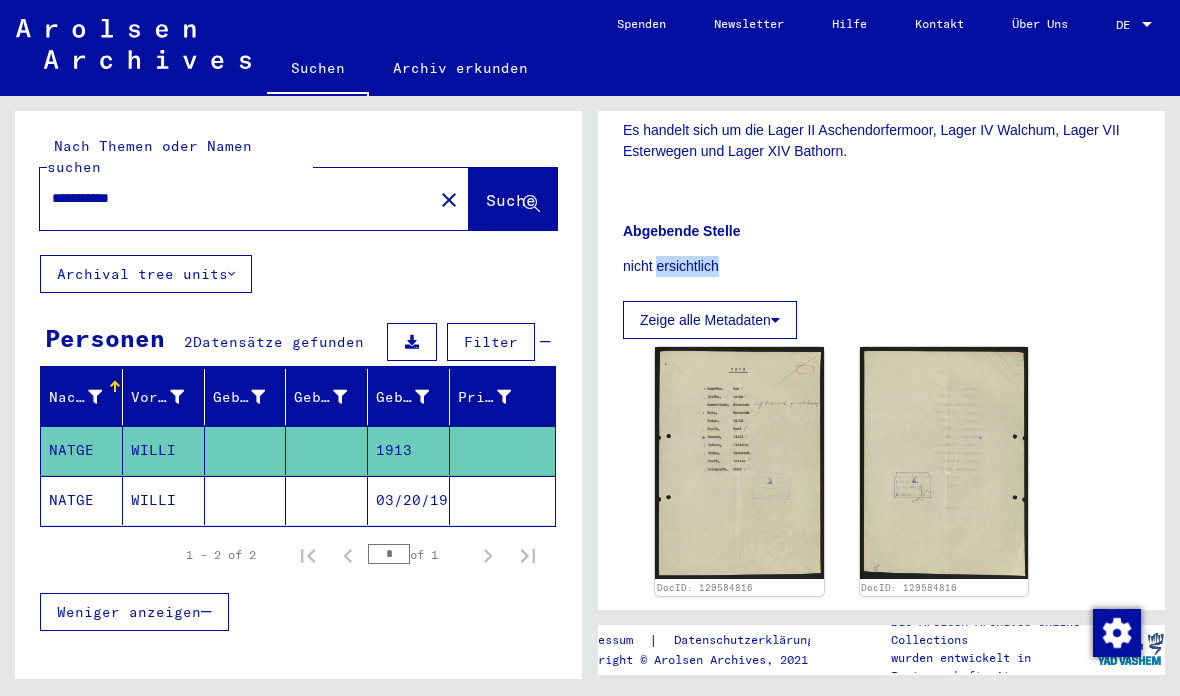 click on "Signatur 8140600 Entstehungszeitraum 1936 - 1944 Anzahl Dokumente 414 Form und Inhalt Listen von Guthaben von Gefangenen; Listen und Korrespondenz von      Überstellungen und Transportzettel für die Gefangenenbeförderung; verschiedene      Dokumente zu einzelnen Gefangenen, z.B. Karteikarten, Korrespondenz zu      Effekten; Listen zur Musterung von Gefangenen; Listen      arbeitsunfähiger oder transportunfähiger Strafgefangener. Die      in den Listen enthaltenen Informationen variieren. Folgende Informationen      sind enthalten: Gefangenenbuchnummer, Name, Vorname, Geldbetrag,      Geburtsdatum, Geburtsort, Beruf, Wehrdienstzeit, Todesdatum,      Heimatadresse, Datum der Überstellung, Ziel der Überstellung, Diagnose,      Religion. Es handelt sich um die Lager II Aschendorfermoor, Lager      IV Walchum, Lager VII Esterwegen und Lager XIV Bathorn. Abgebende Stelle nicht ersichtlich Zeige alle Metadaten" 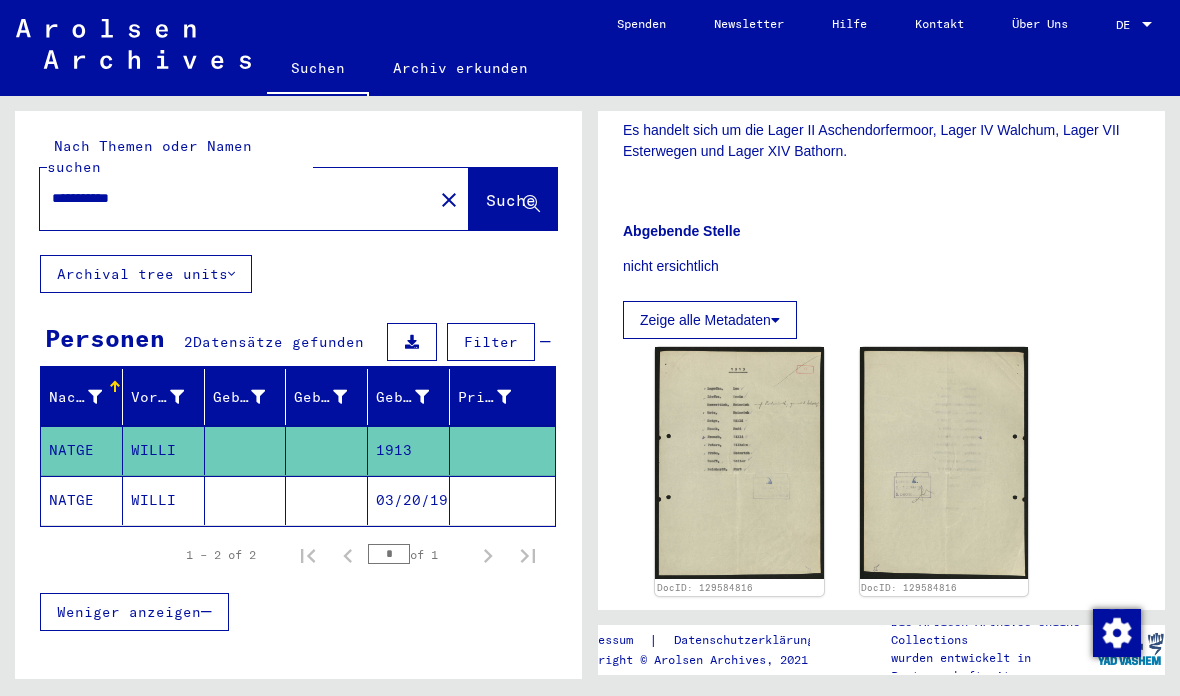 click on "Signatur 8140600 Entstehungszeitraum 1936 - 1944 Anzahl Dokumente 414 Form und Inhalt Listen von Guthaben von Gefangenen; Listen und Korrespondenz von      Überstellungen und Transportzettel für die Gefangenenbeförderung; verschiedene      Dokumente zu einzelnen Gefangenen, z.B. Karteikarten, Korrespondenz zu      Effekten; Listen zur Musterung von Gefangenen; Listen      arbeitsunfähiger oder transportunfähiger Strafgefangener. Die      in den Listen enthaltenen Informationen variieren. Folgende Informationen      sind enthalten: Gefangenenbuchnummer, Name, Vorname, Geldbetrag,      Geburtsdatum, Geburtsort, Beruf, Wehrdienstzeit, Todesdatum,      Heimatadresse, Datum der Überstellung, Ziel der Überstellung, Diagnose,      Religion. Es handelt sich um die Lager II Aschendorfermoor, Lager      IV Walchum, Lager VII Esterwegen und Lager XIV Bathorn. Abgebende Stelle nicht ersichtlich Zeige alle Metadaten" 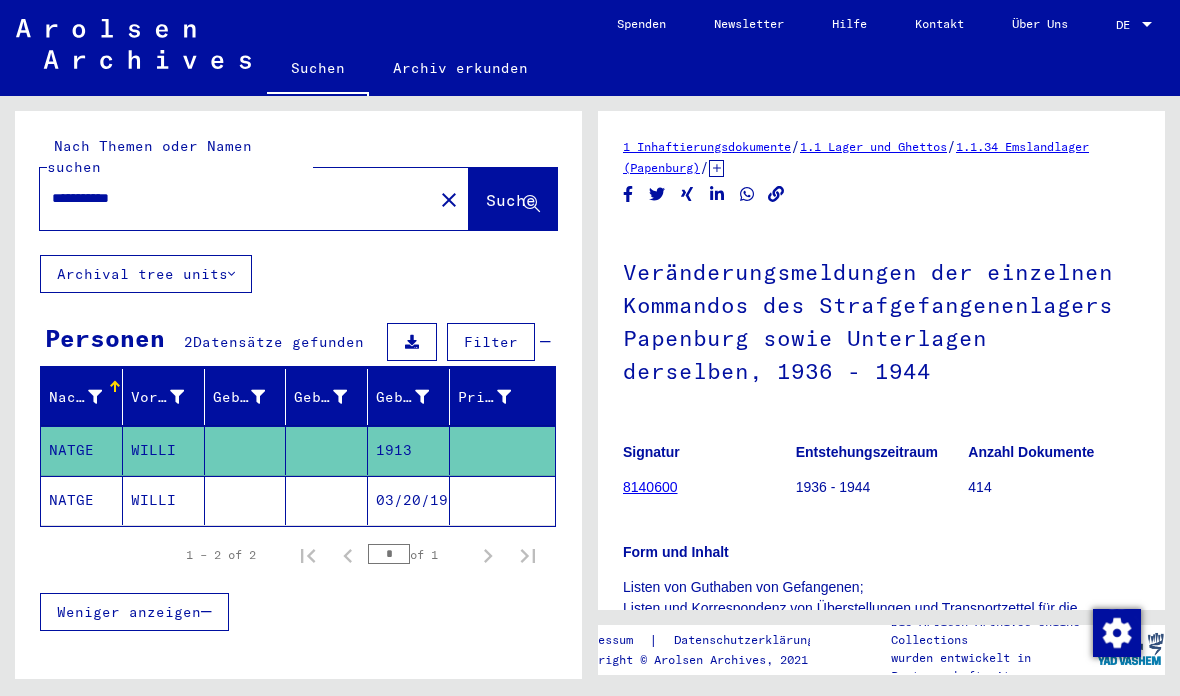 scroll, scrollTop: 0, scrollLeft: 0, axis: both 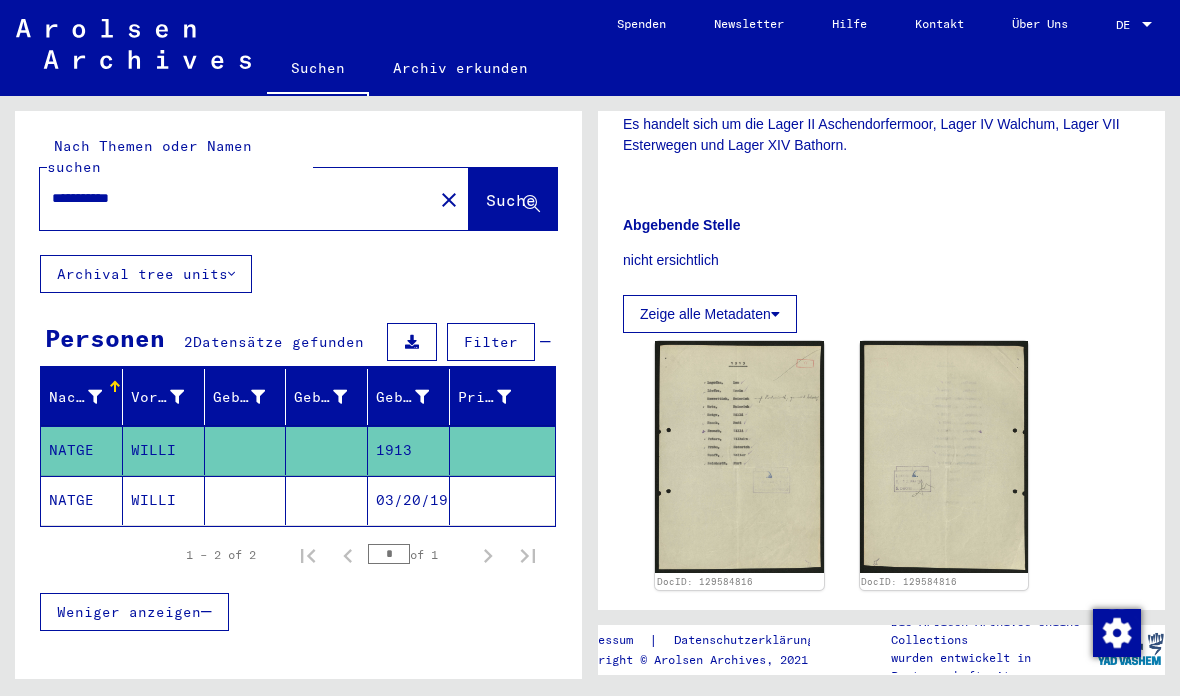 click 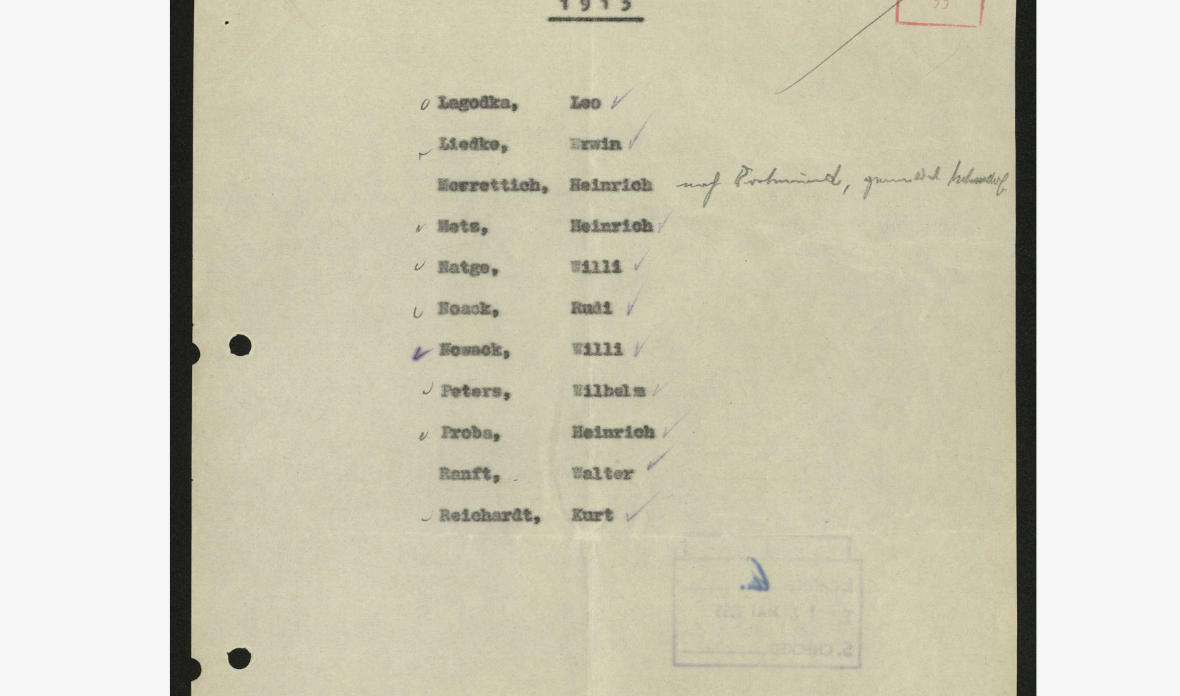 scroll, scrollTop: 0, scrollLeft: 0, axis: both 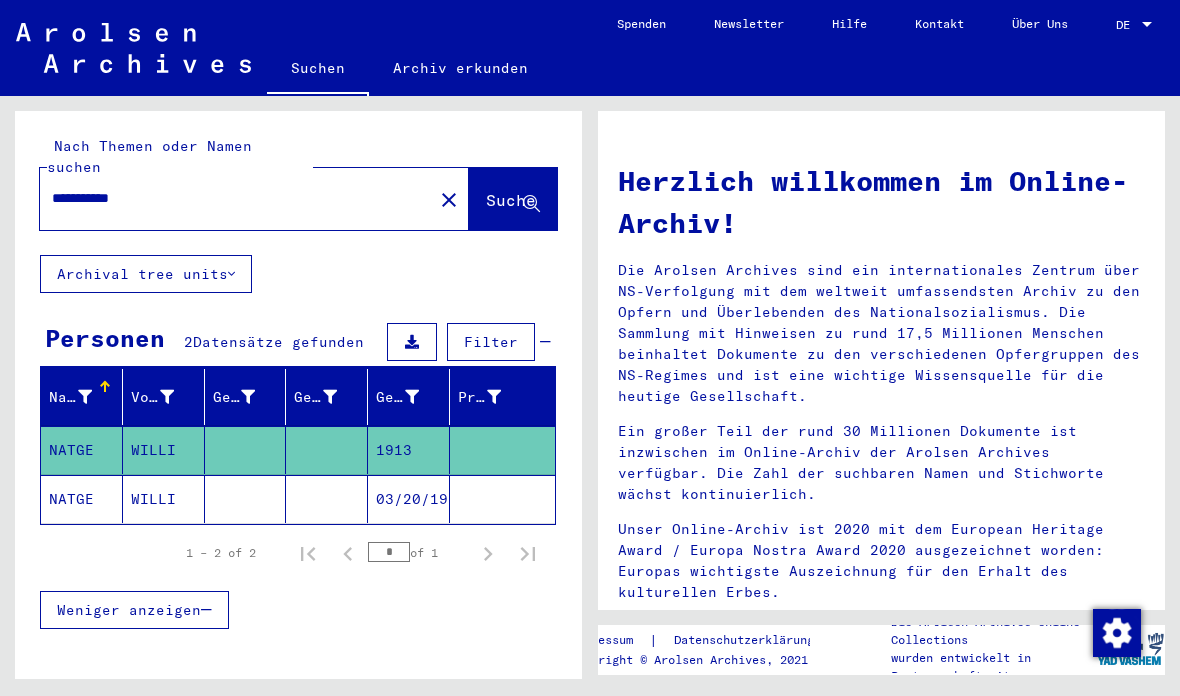click on "close" 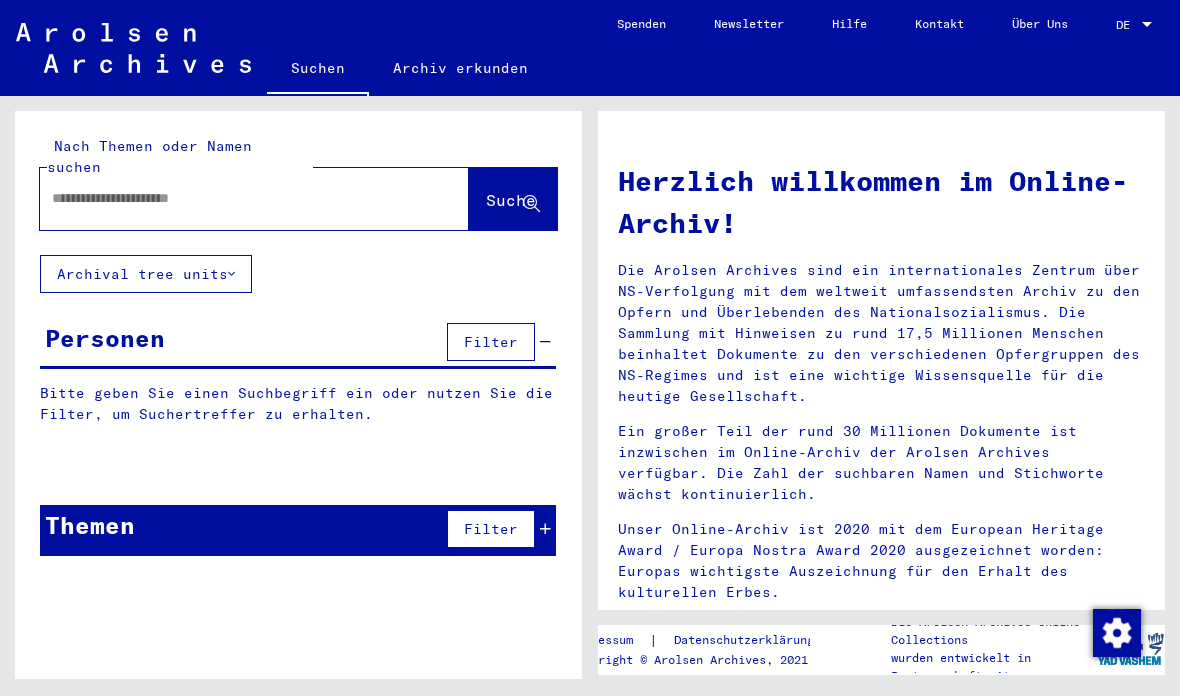 click at bounding box center [230, 198] 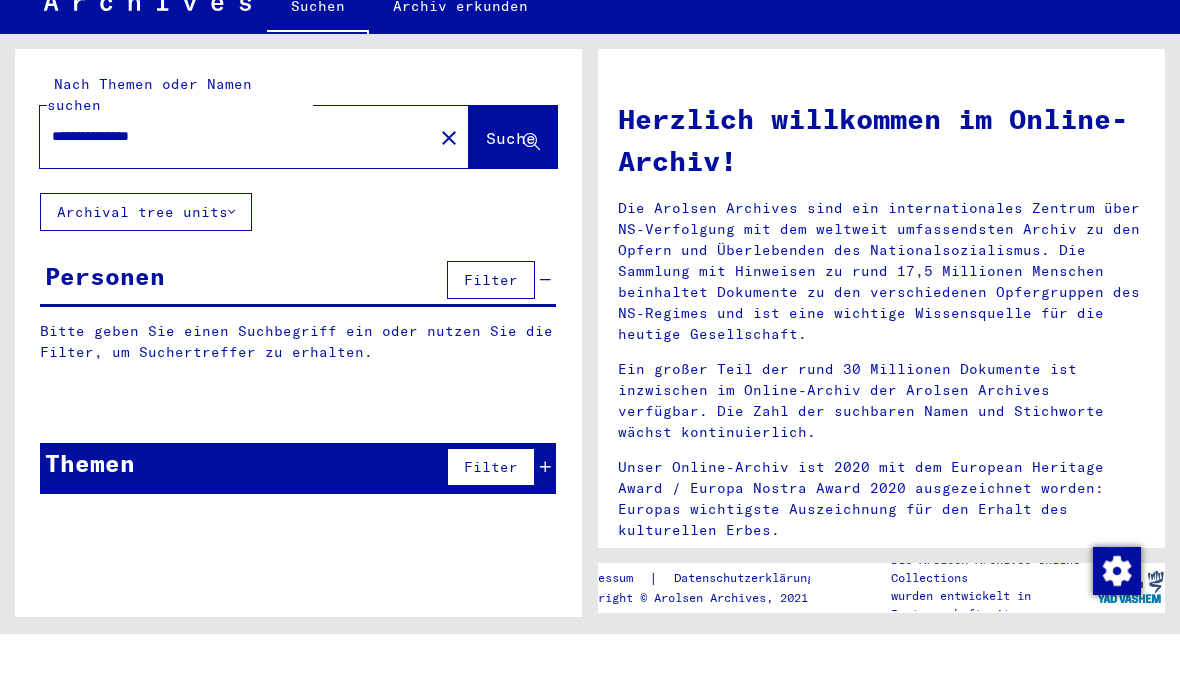 type on "**********" 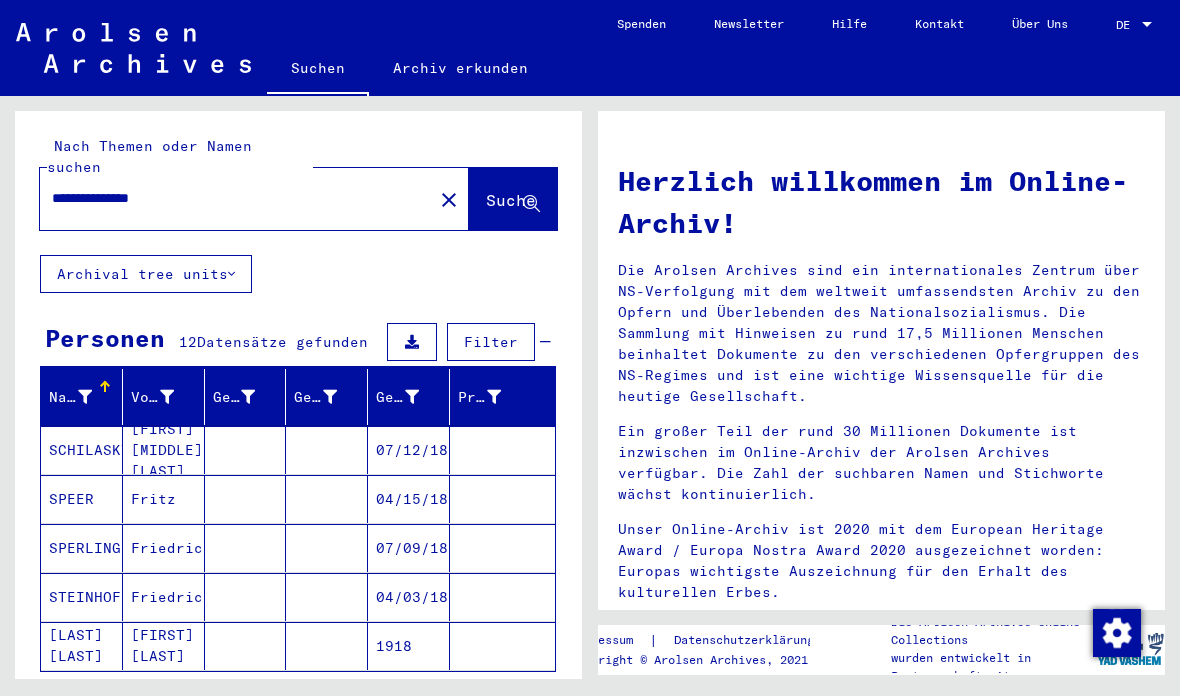 click at bounding box center [246, 646] 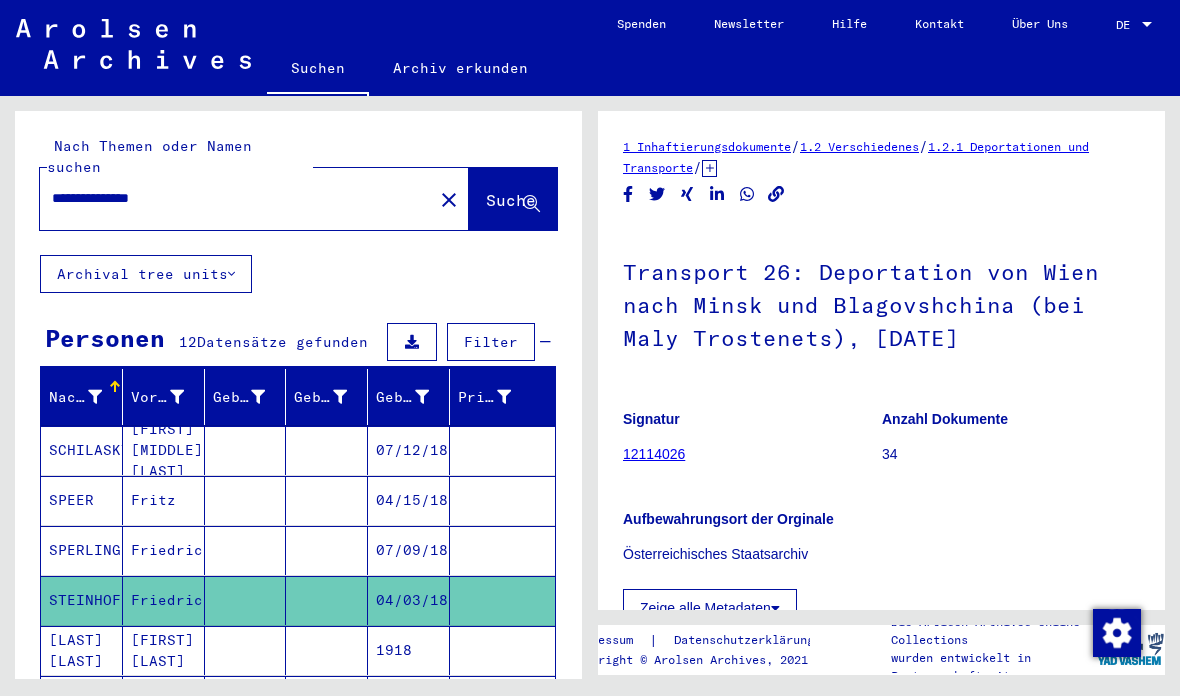 scroll, scrollTop: 0, scrollLeft: 0, axis: both 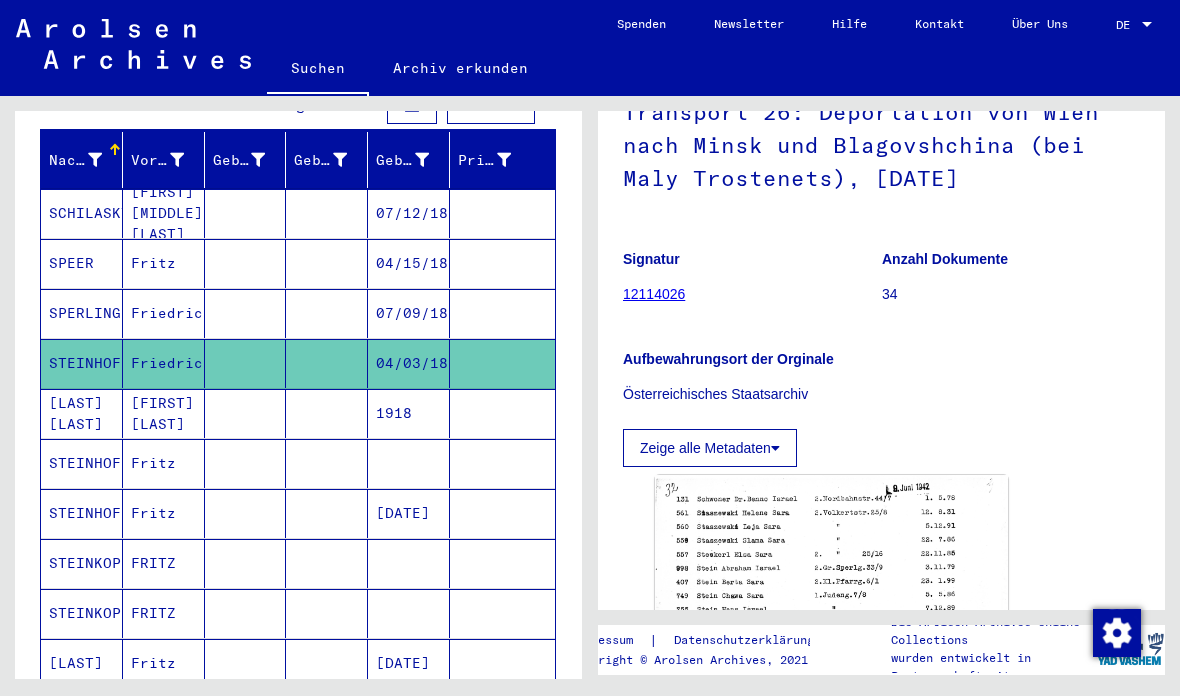 click at bounding box center [246, 513] 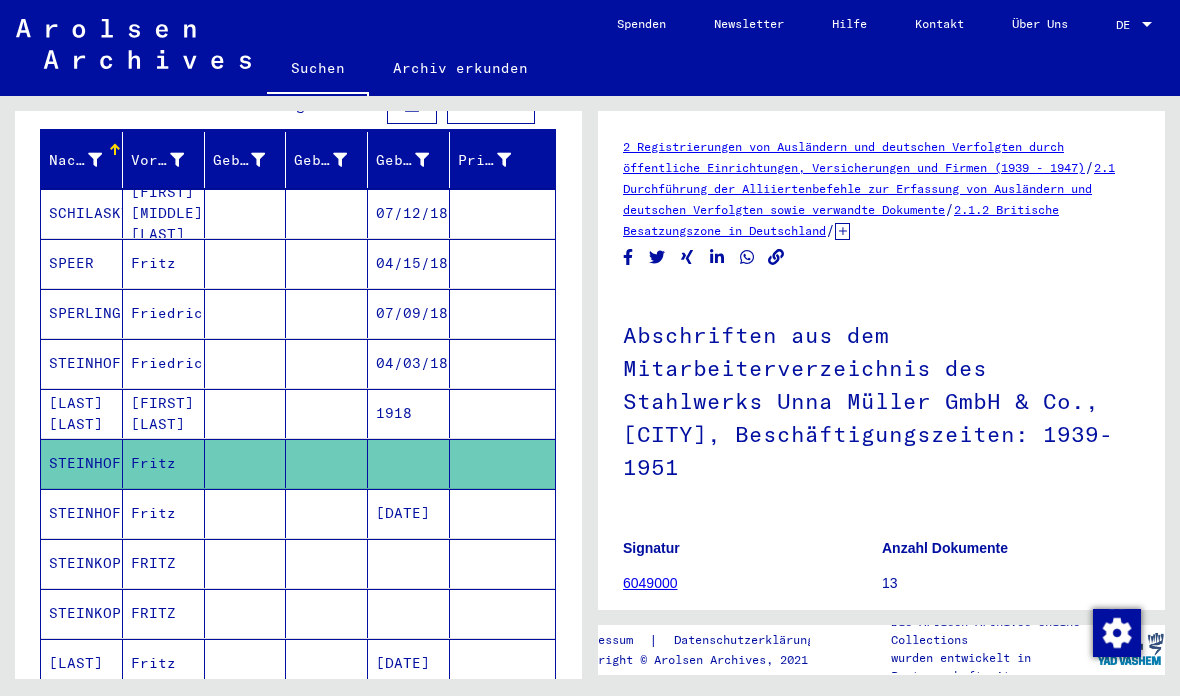 scroll, scrollTop: 0, scrollLeft: 0, axis: both 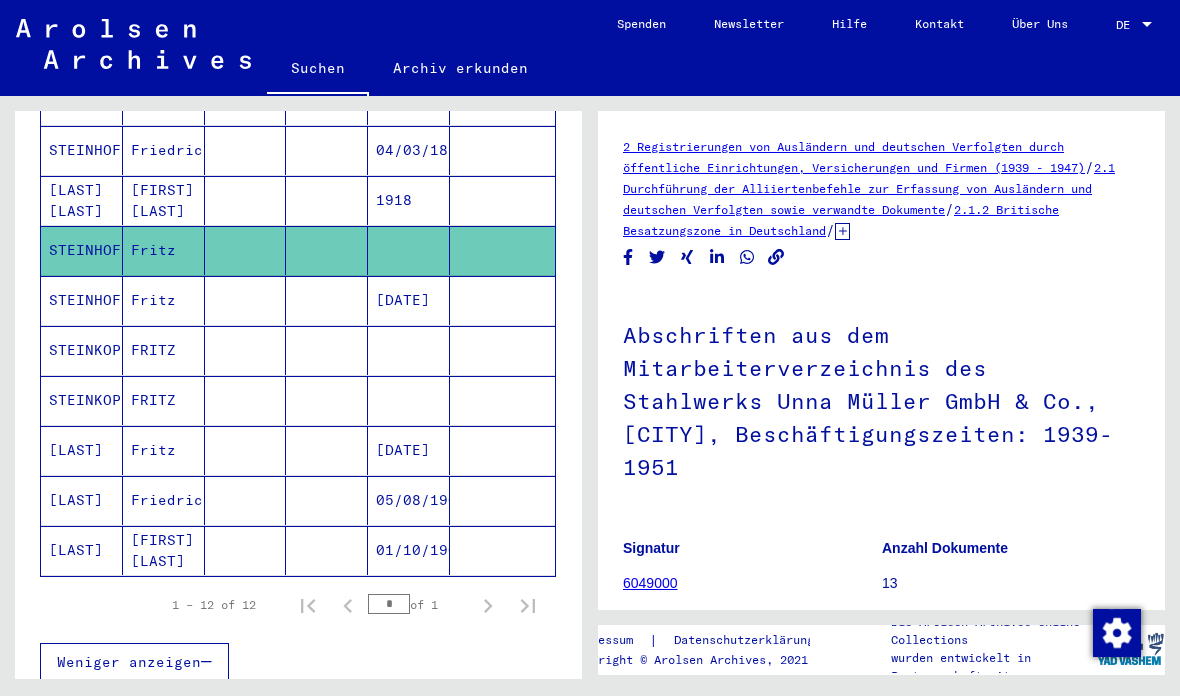 click on "Fritz" at bounding box center [164, 350] 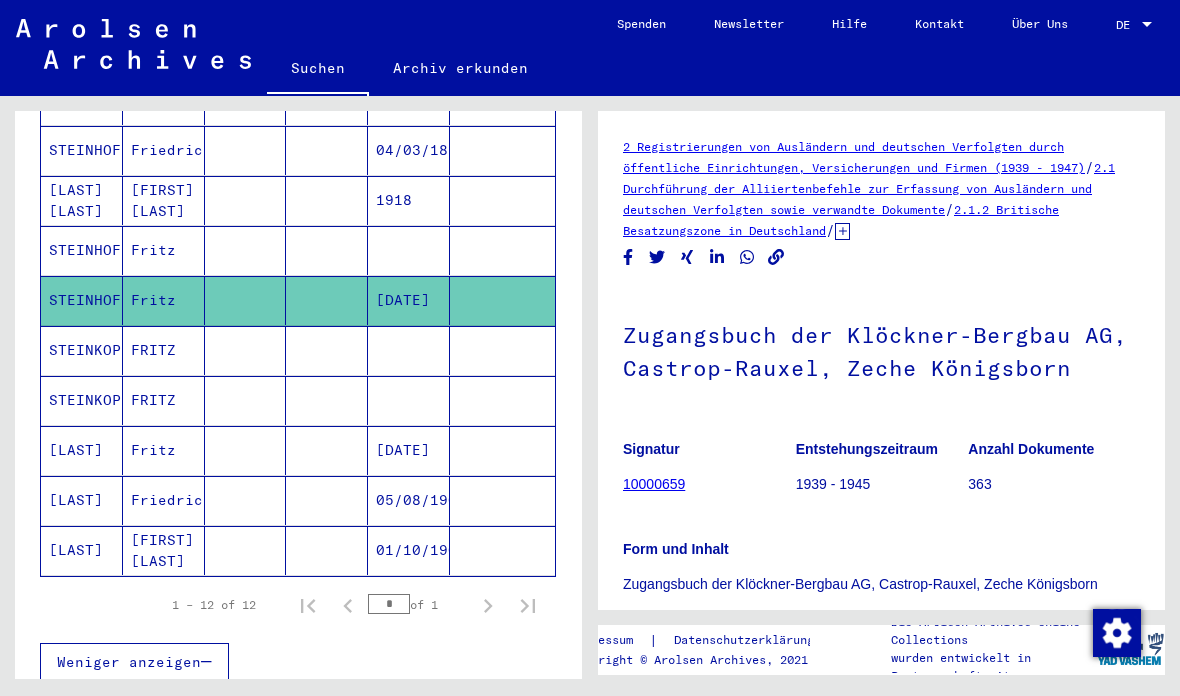 scroll, scrollTop: 0, scrollLeft: 0, axis: both 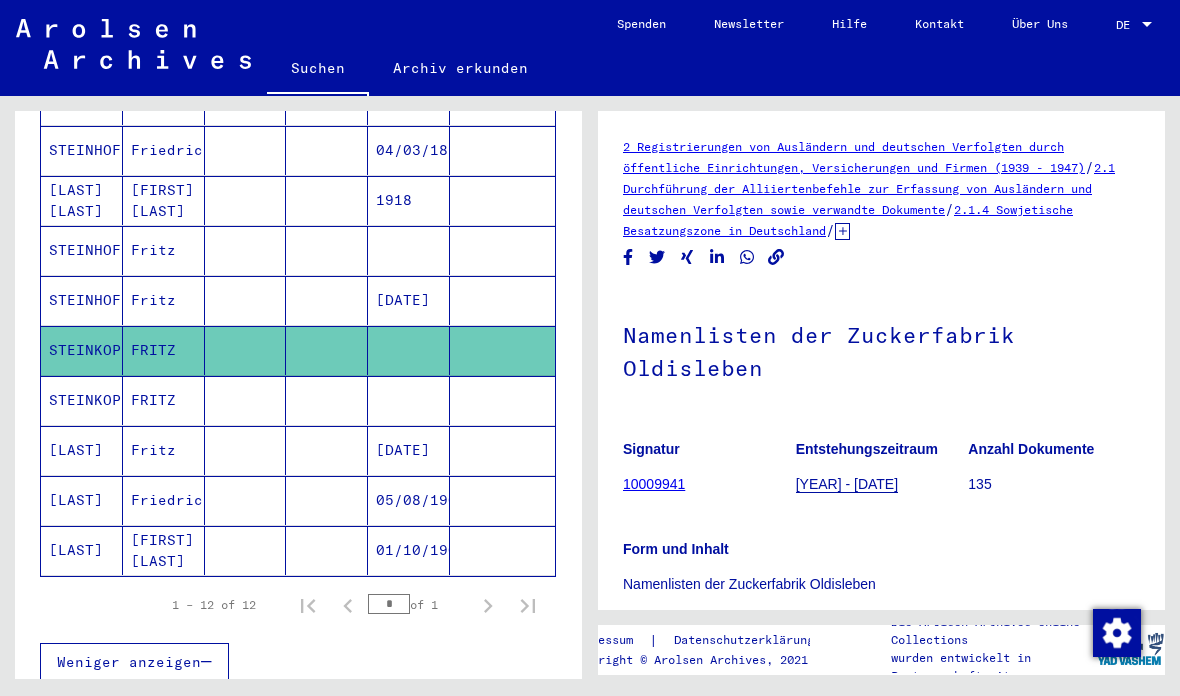 click at bounding box center [409, 450] 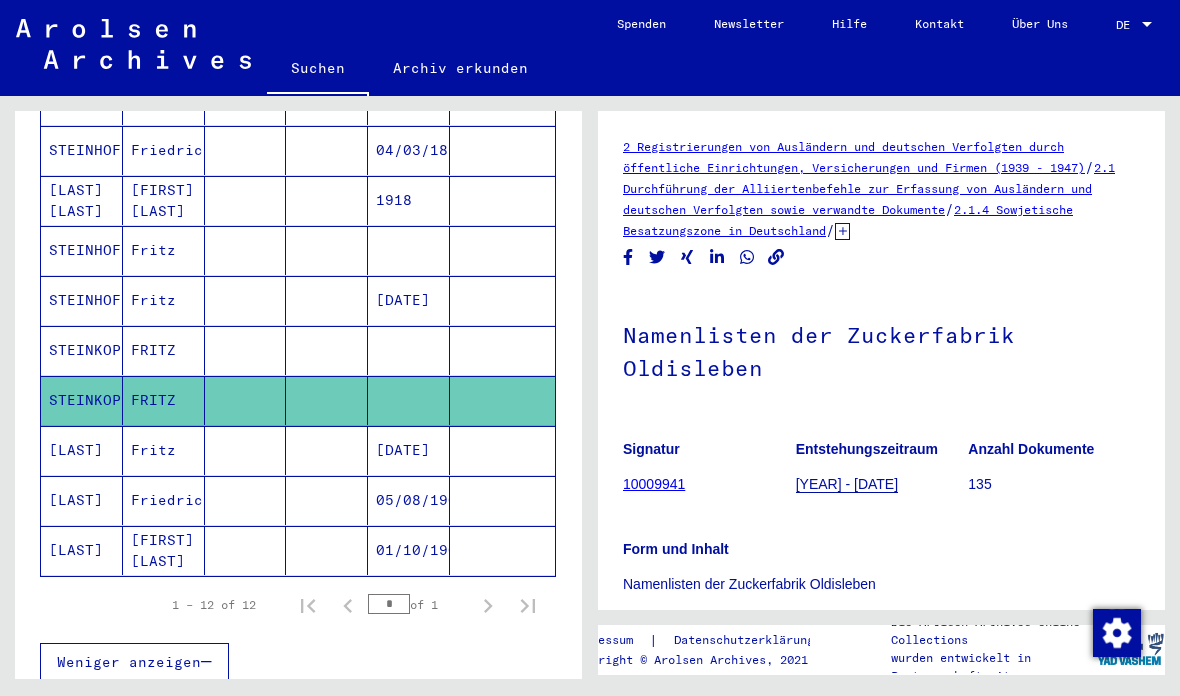 scroll, scrollTop: 0, scrollLeft: 0, axis: both 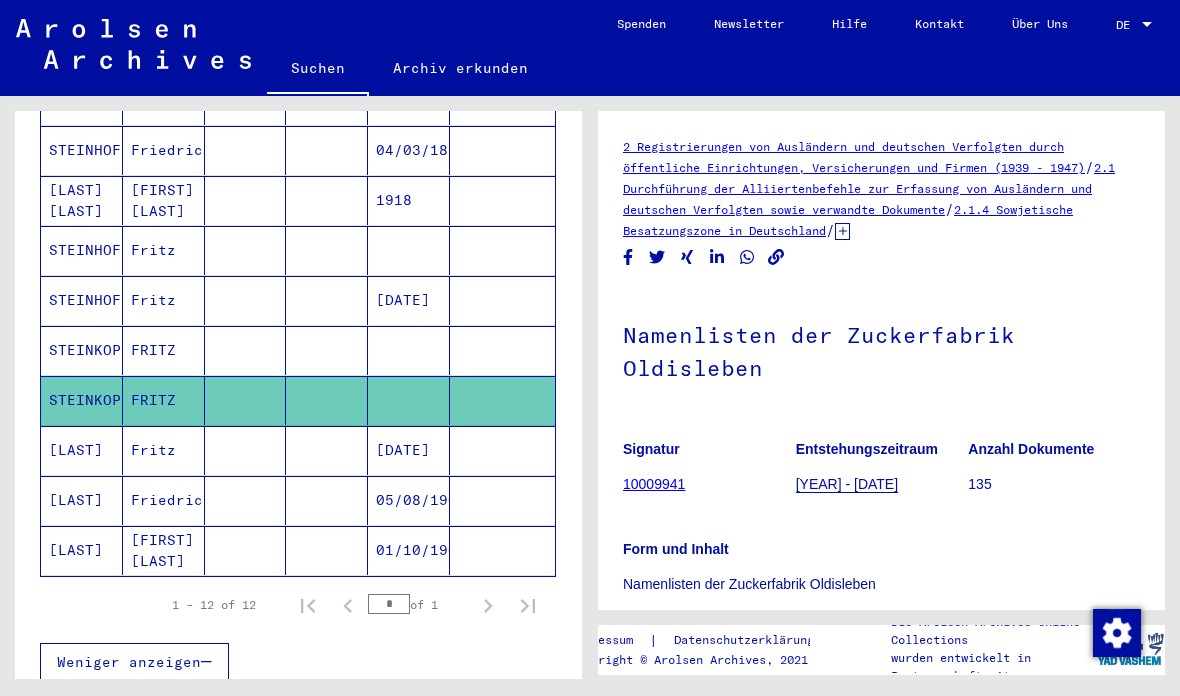 click at bounding box center (327, 500) 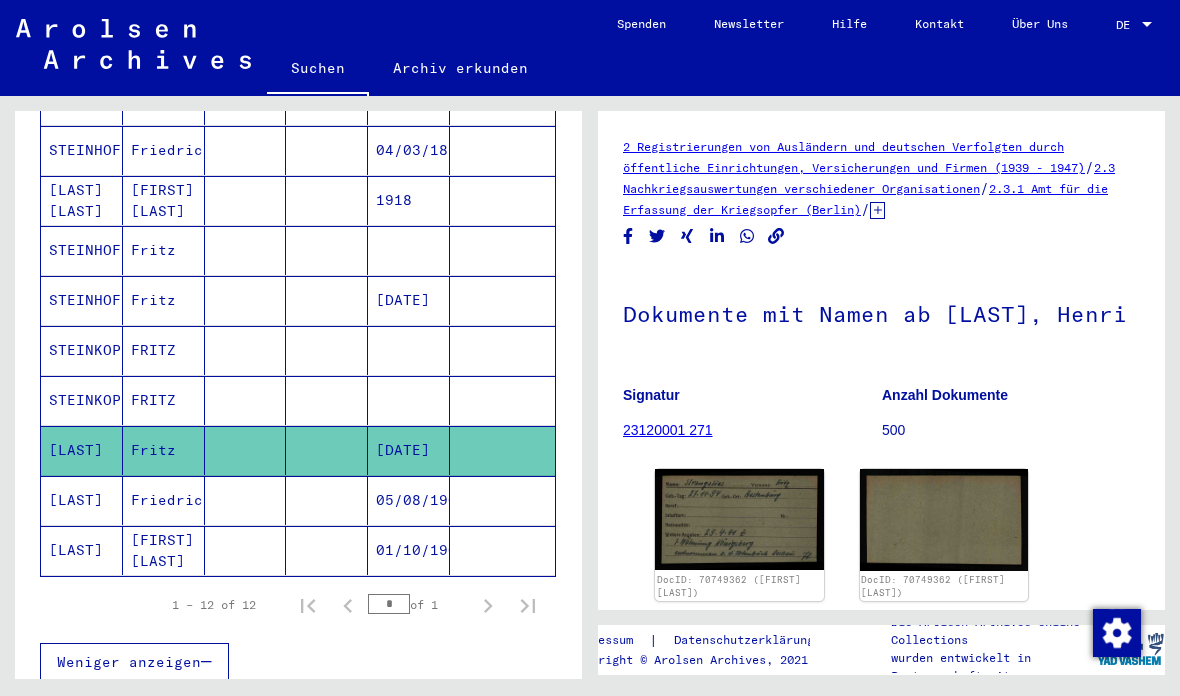scroll, scrollTop: 0, scrollLeft: 0, axis: both 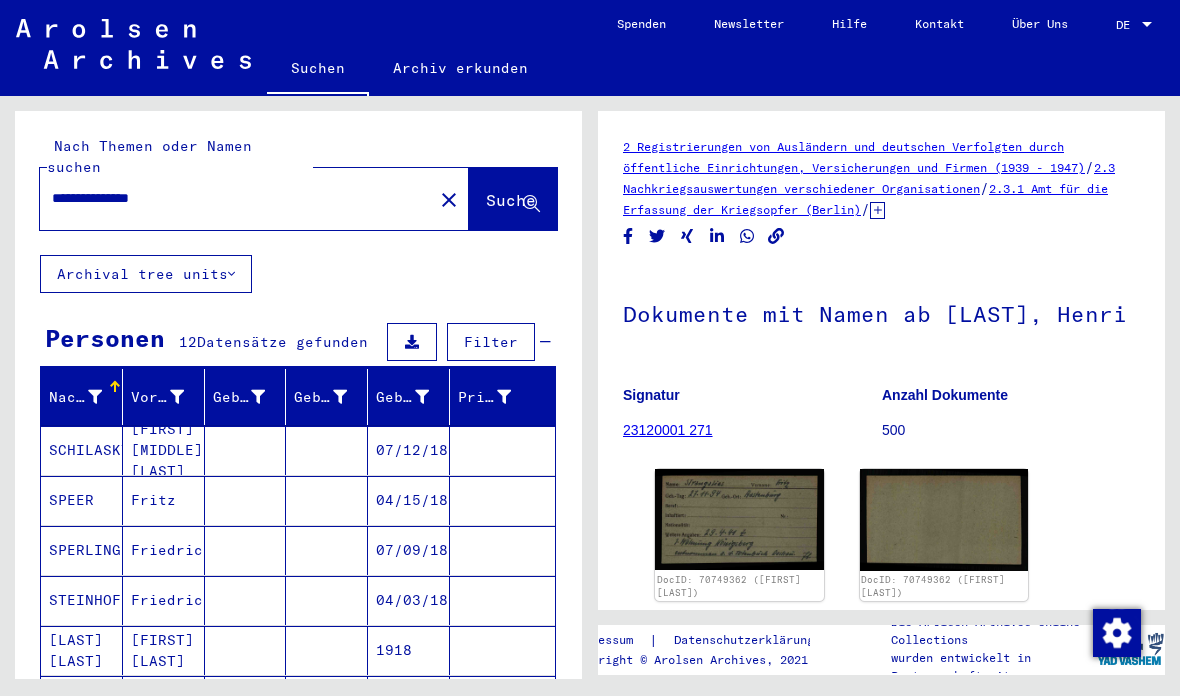 click on "**********" at bounding box center [236, 198] 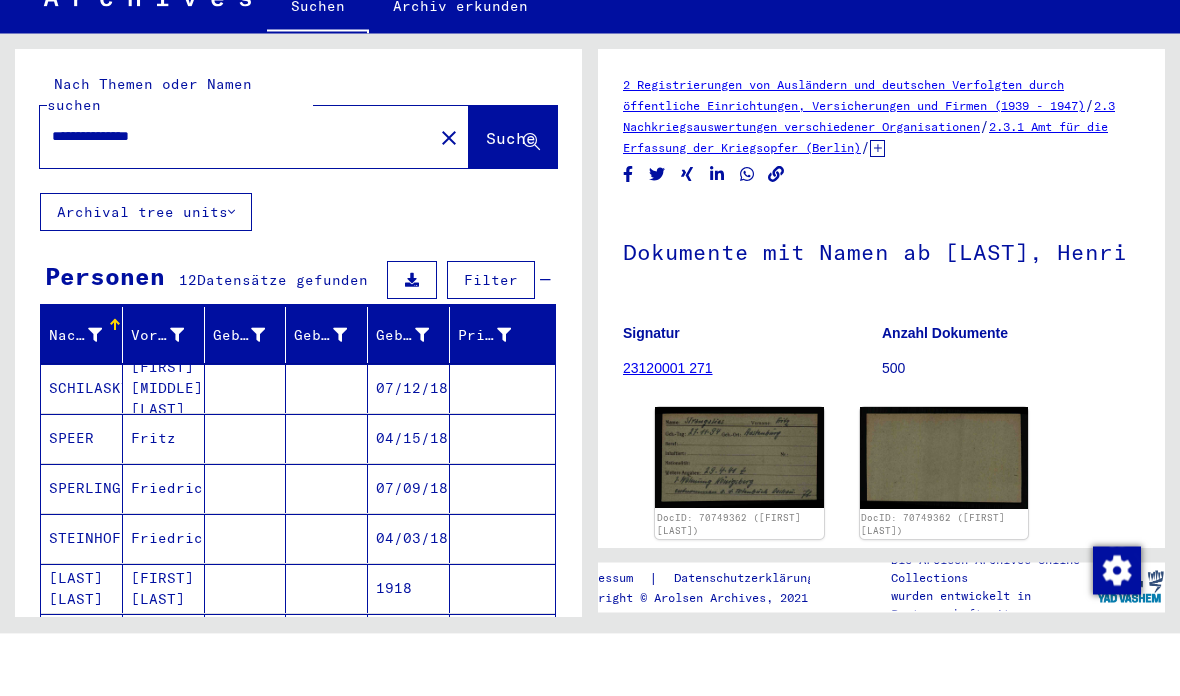 click on "close" 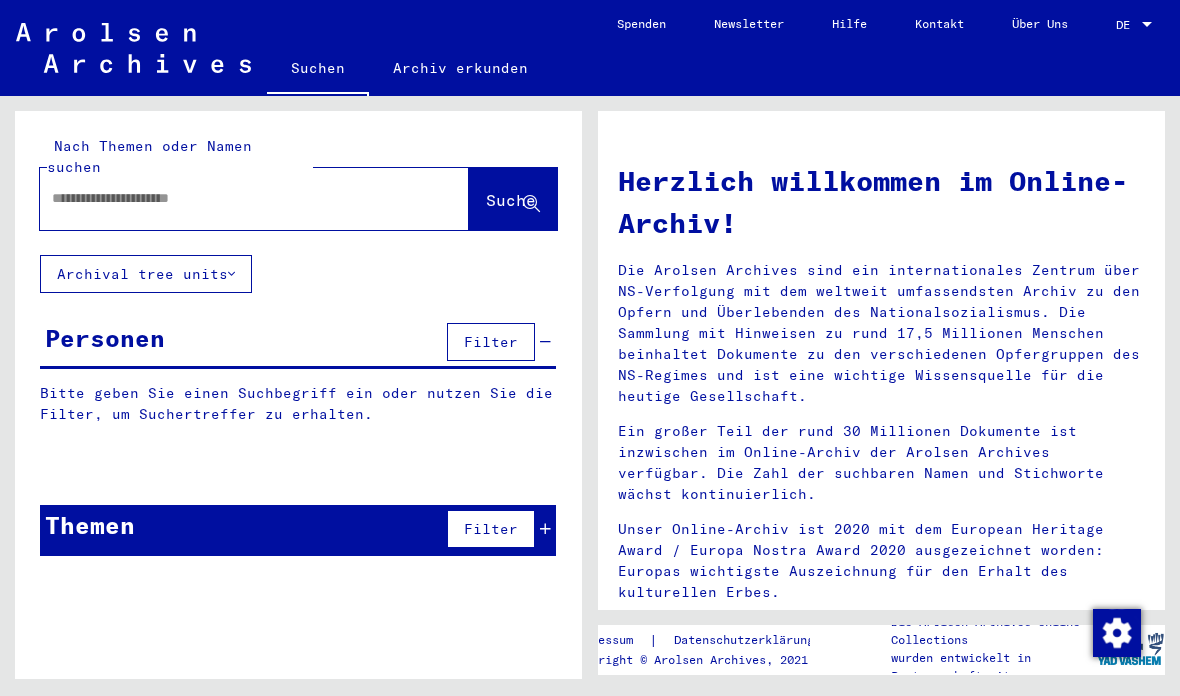 click 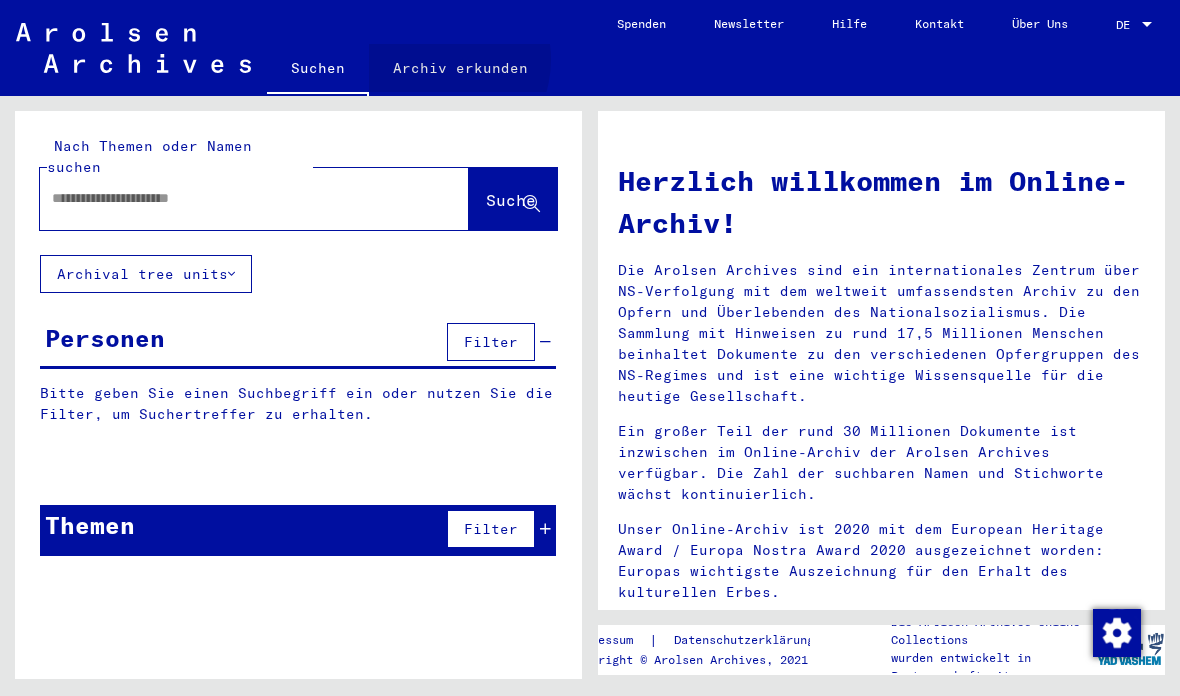 click on "Archiv erkunden" 